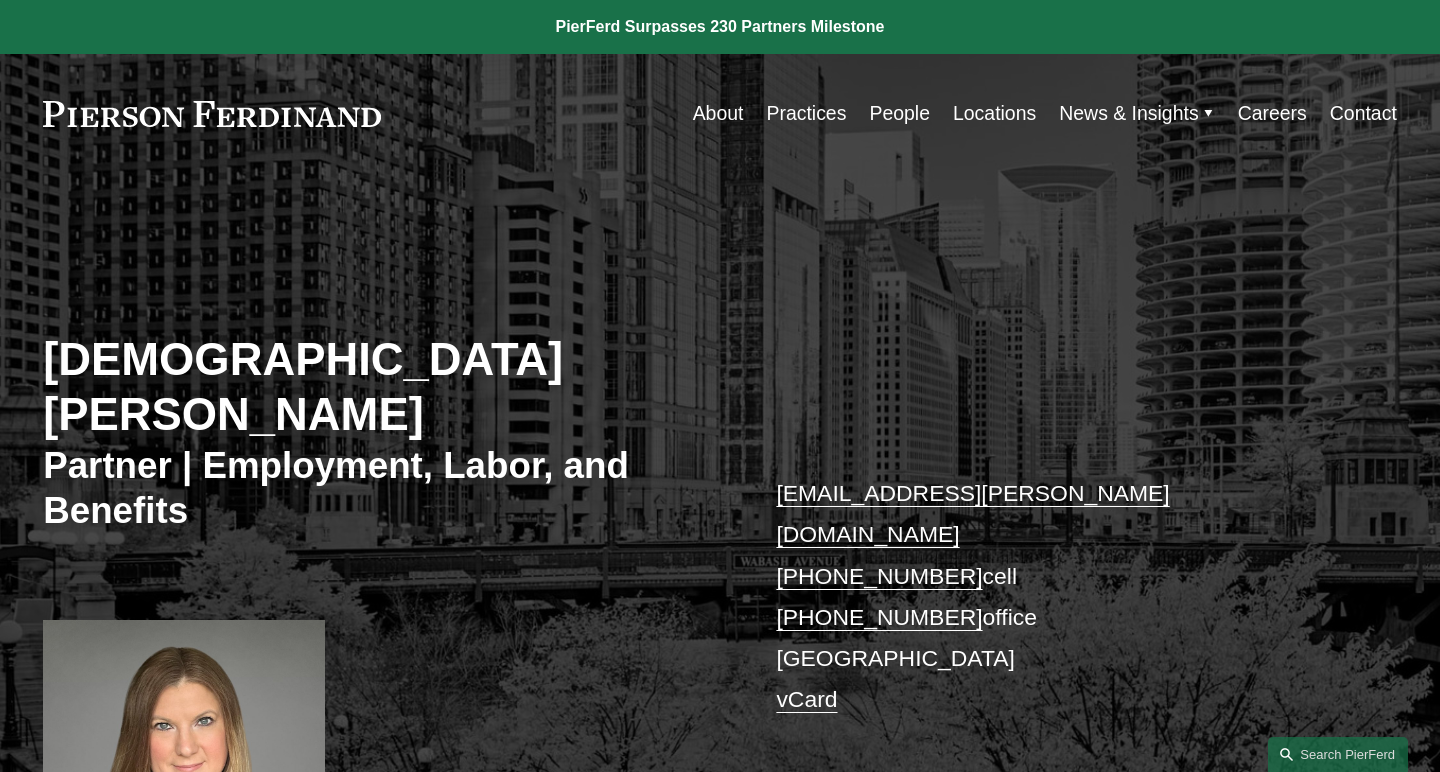 scroll, scrollTop: 0, scrollLeft: 0, axis: both 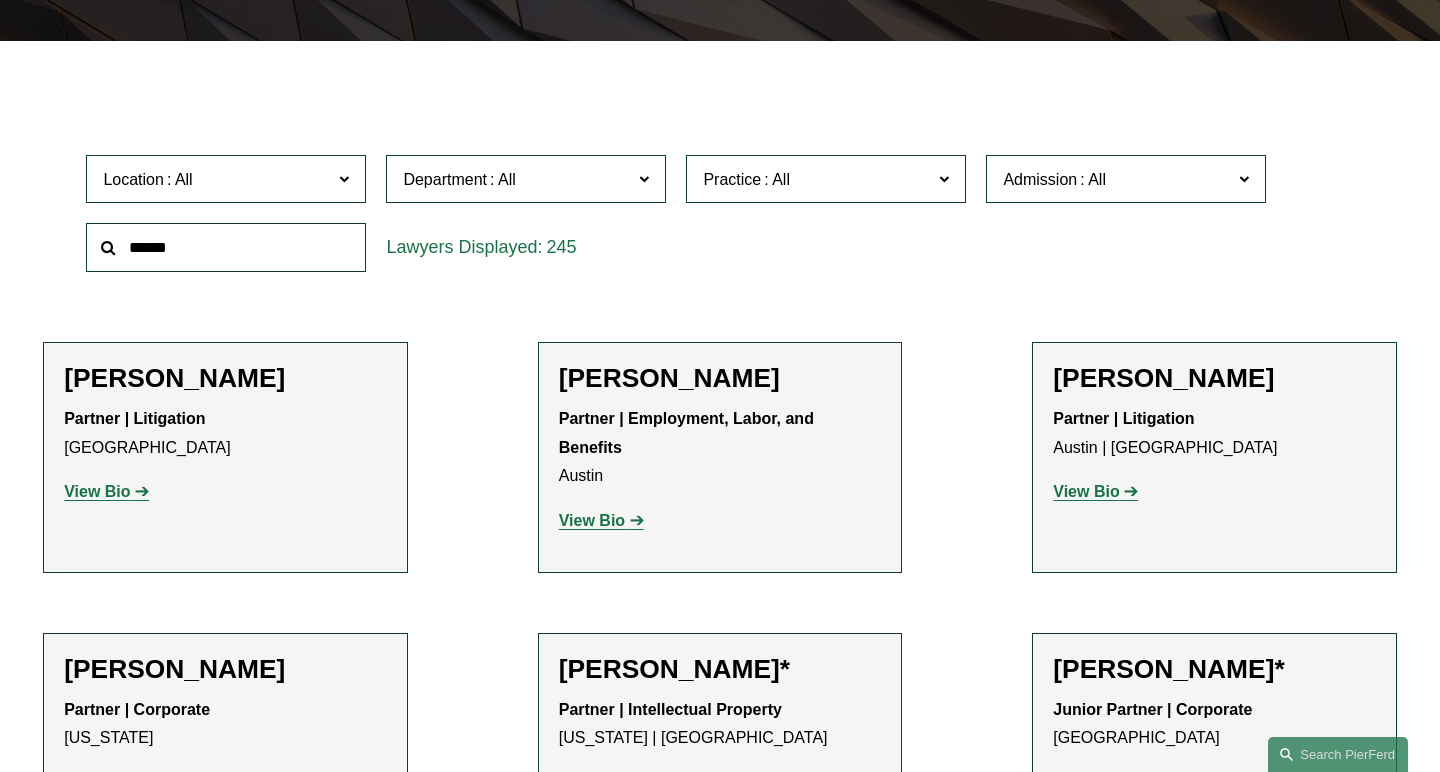 click 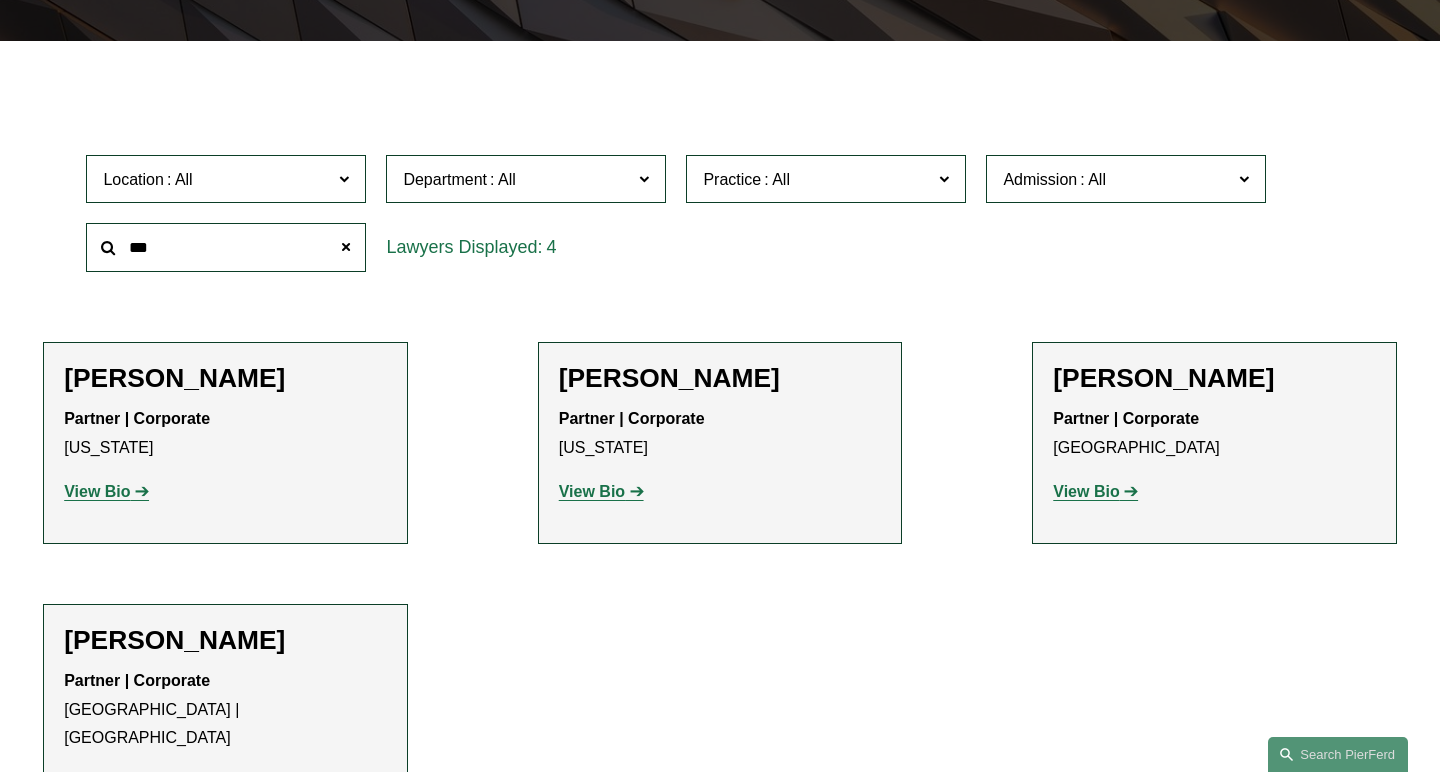 type on "***" 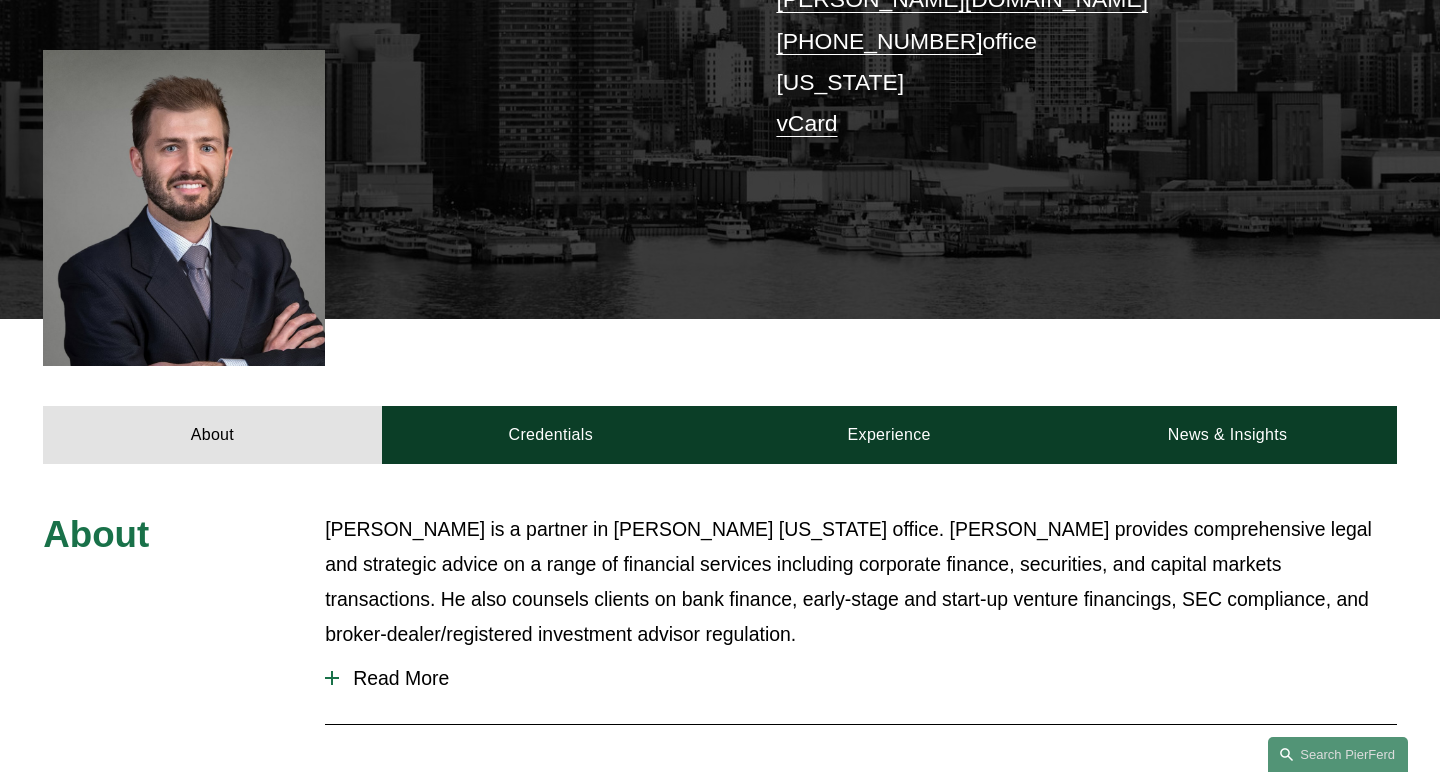 scroll, scrollTop: 534, scrollLeft: 0, axis: vertical 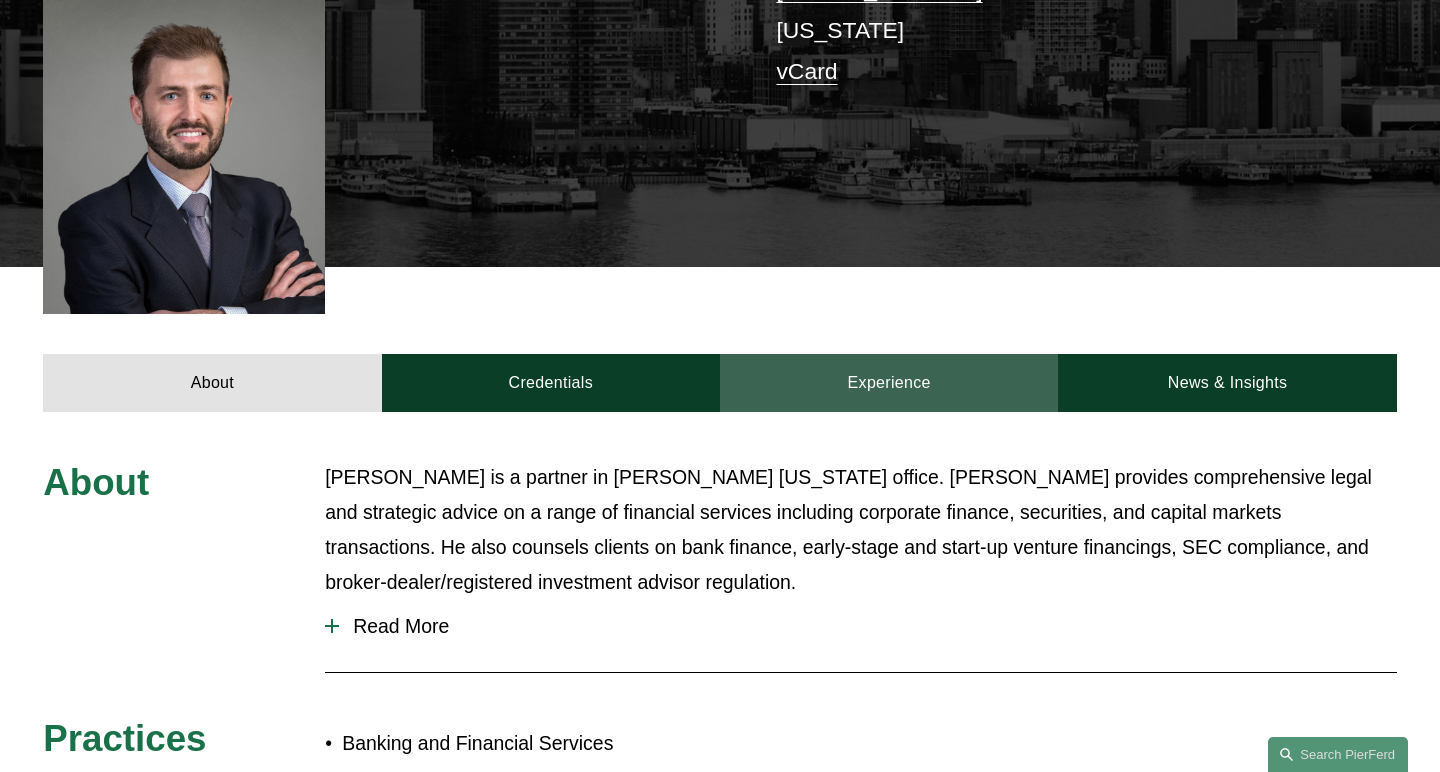 click on "Experience" at bounding box center (889, 383) 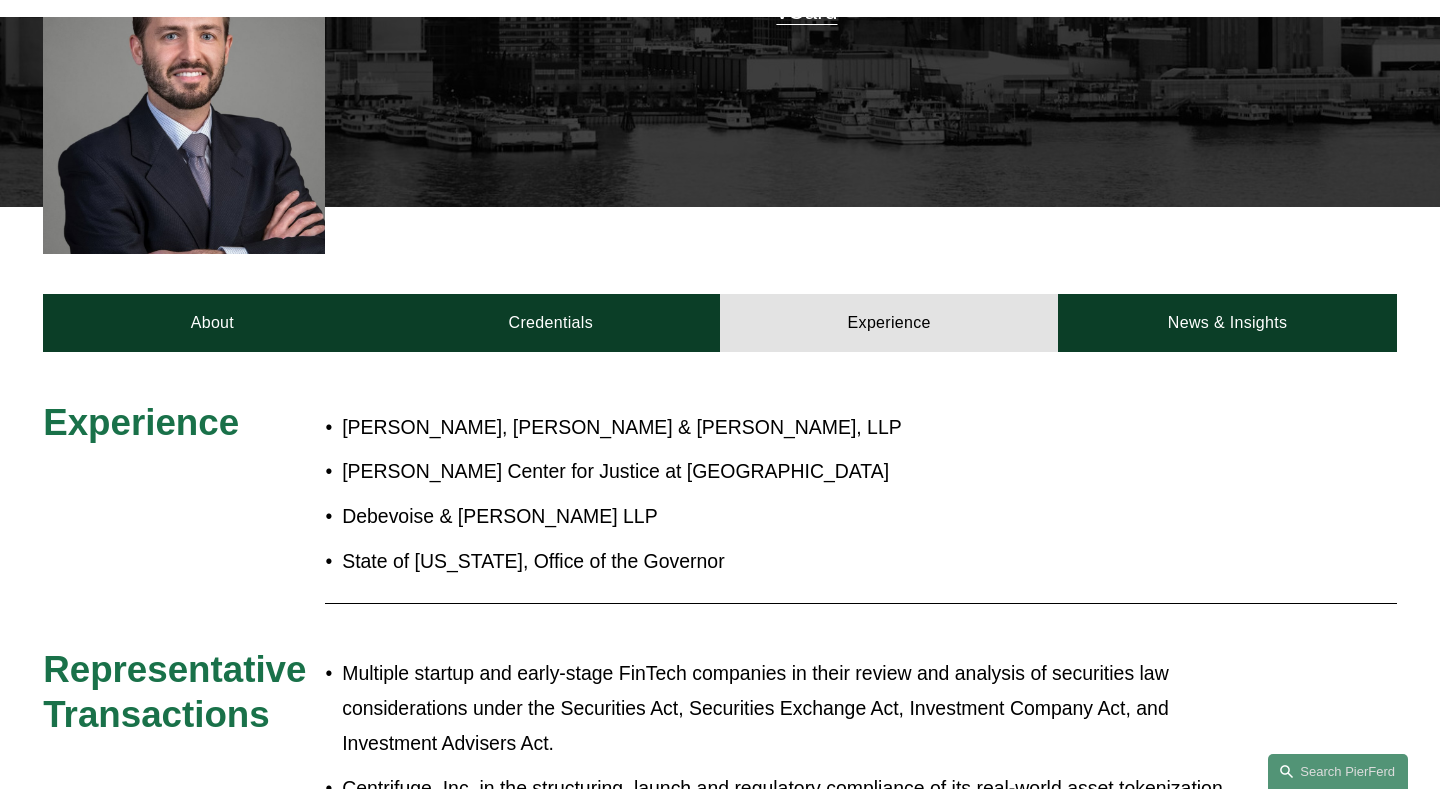 scroll, scrollTop: 617, scrollLeft: 0, axis: vertical 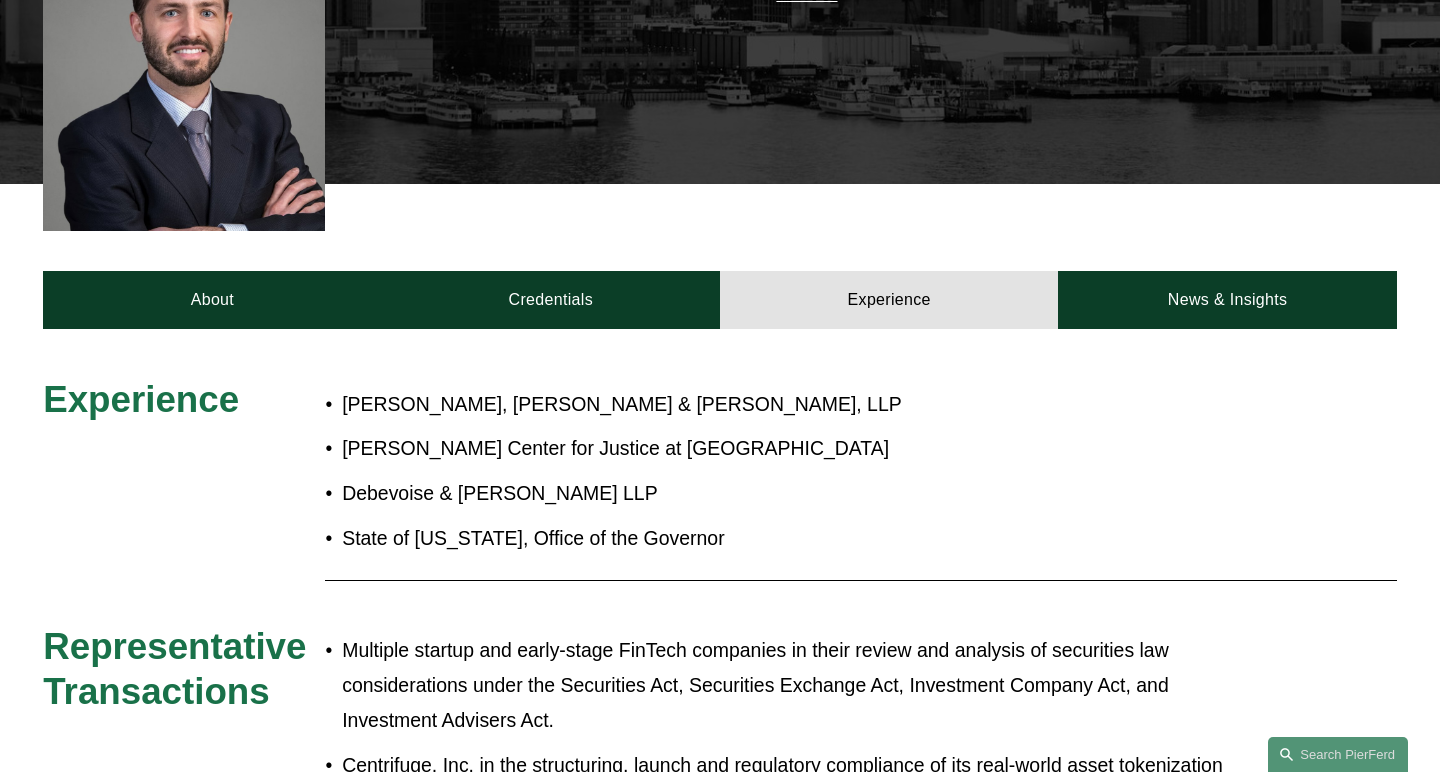 click on "State of New Jersey, Office of the Governor" at bounding box center (784, 538) 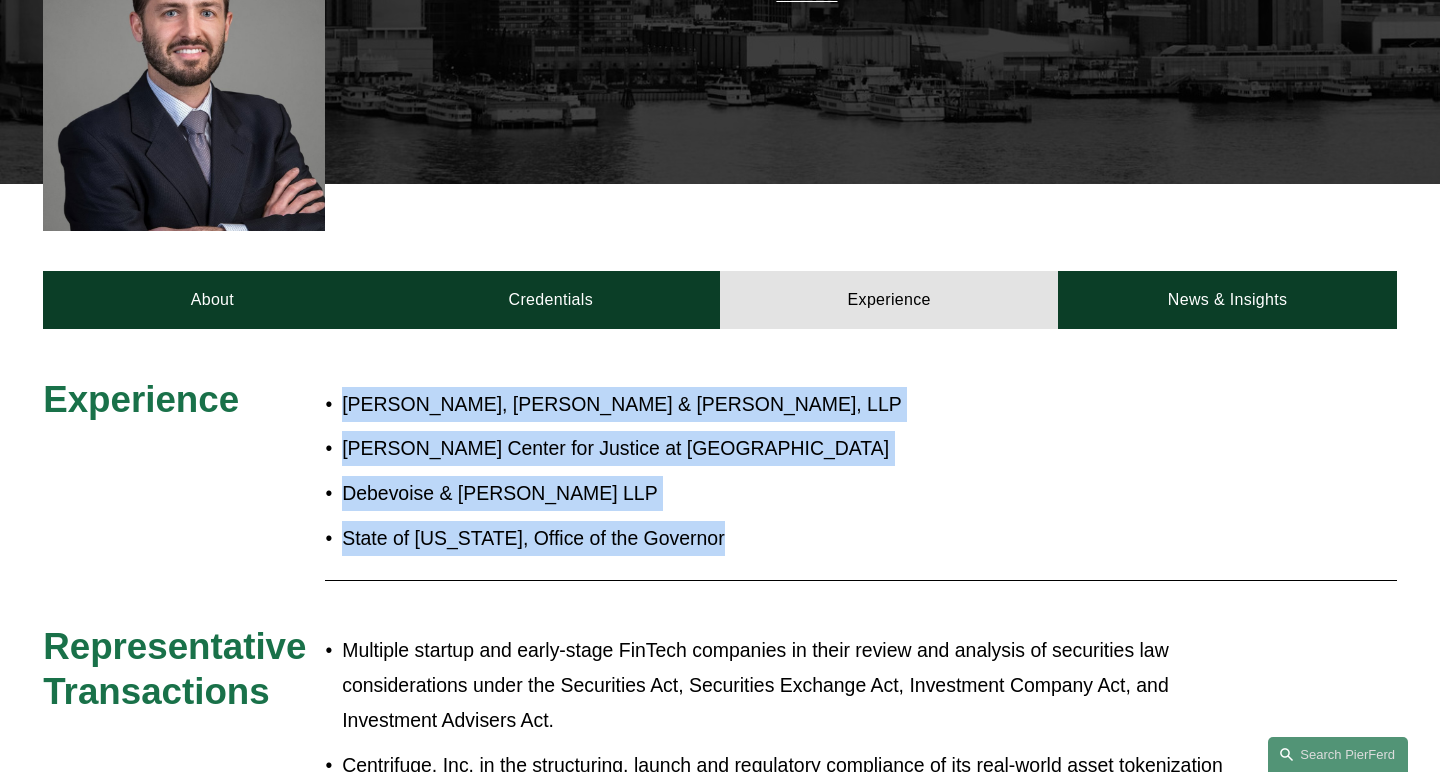 drag, startPoint x: 729, startPoint y: 511, endPoint x: 360, endPoint y: 354, distance: 401.01123 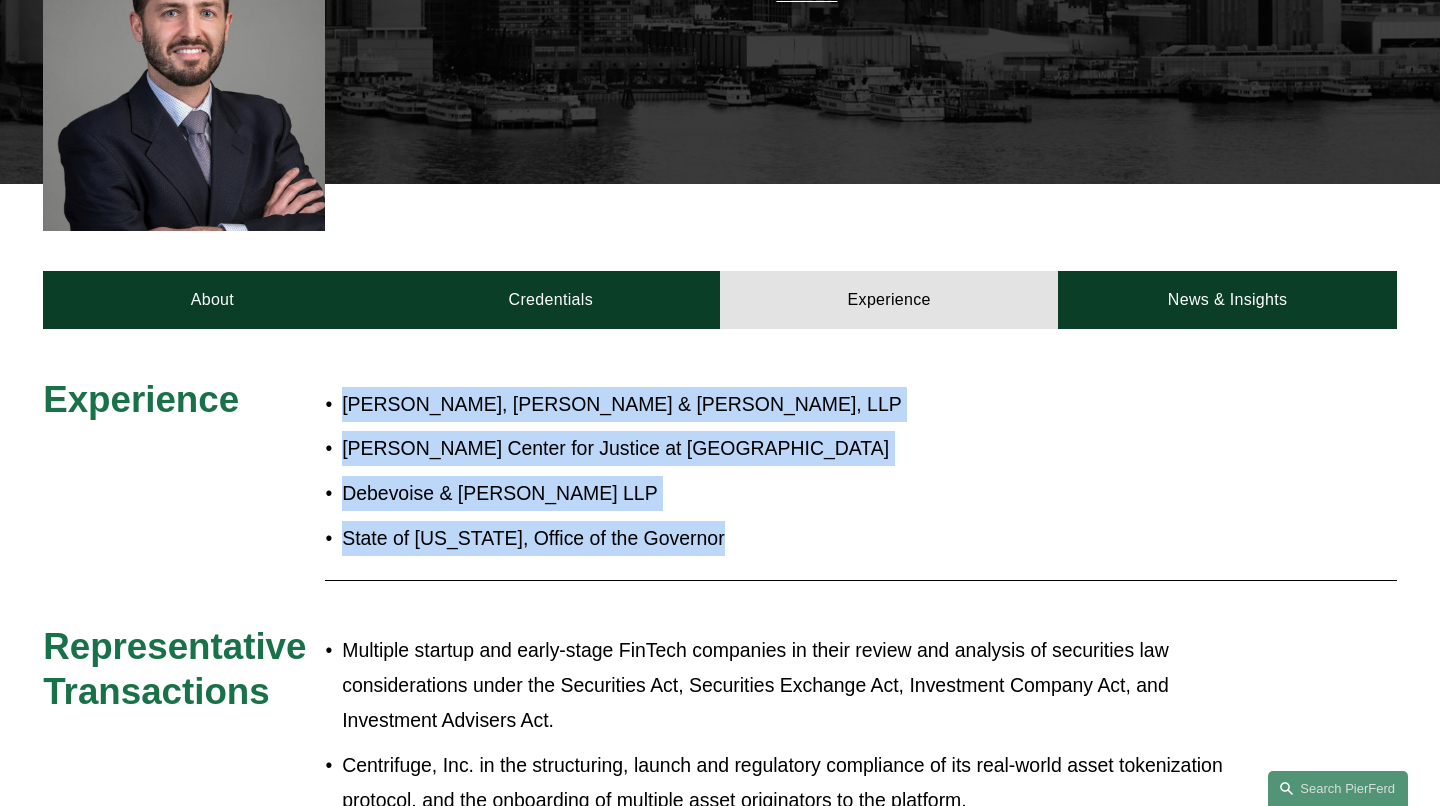 scroll, scrollTop: 0, scrollLeft: 0, axis: both 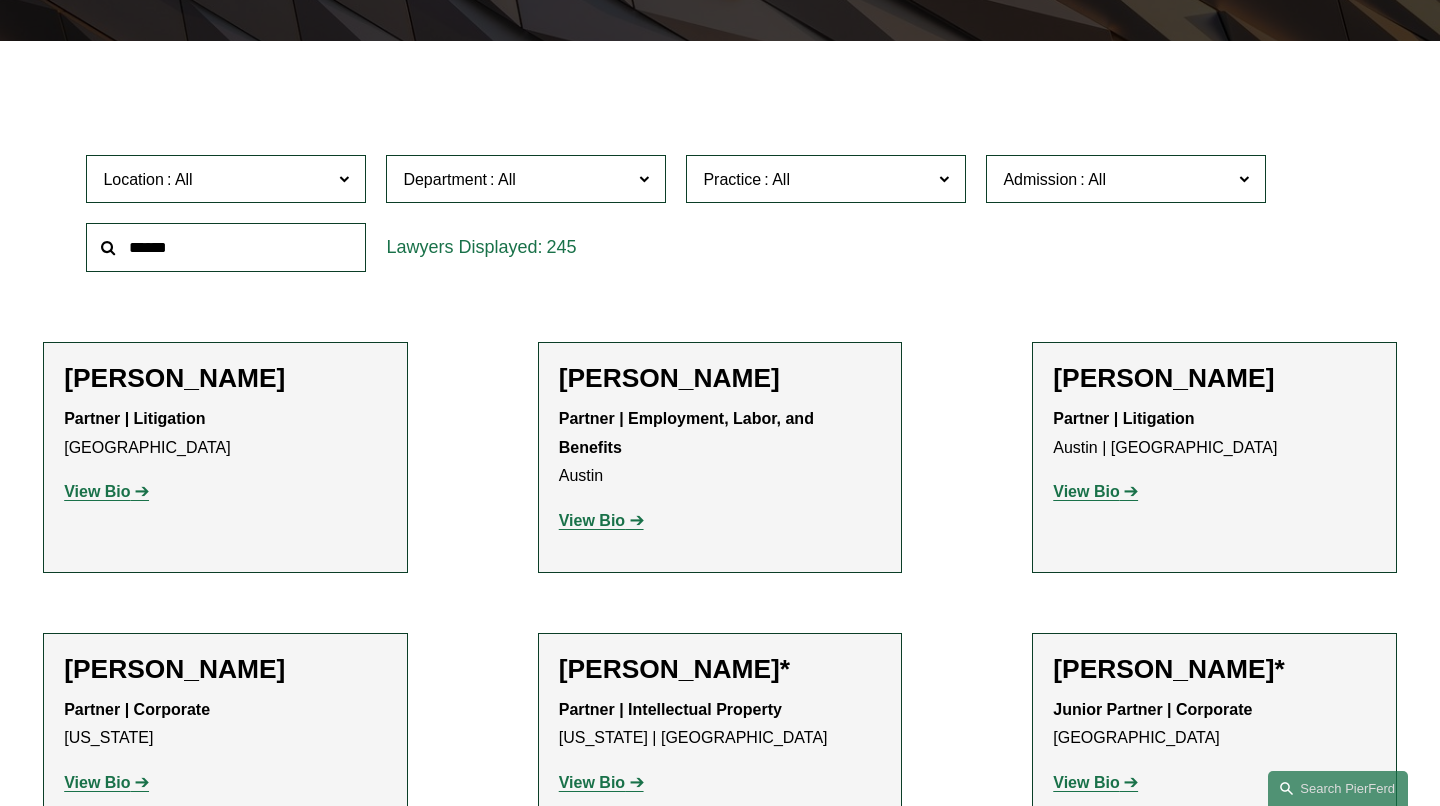 click 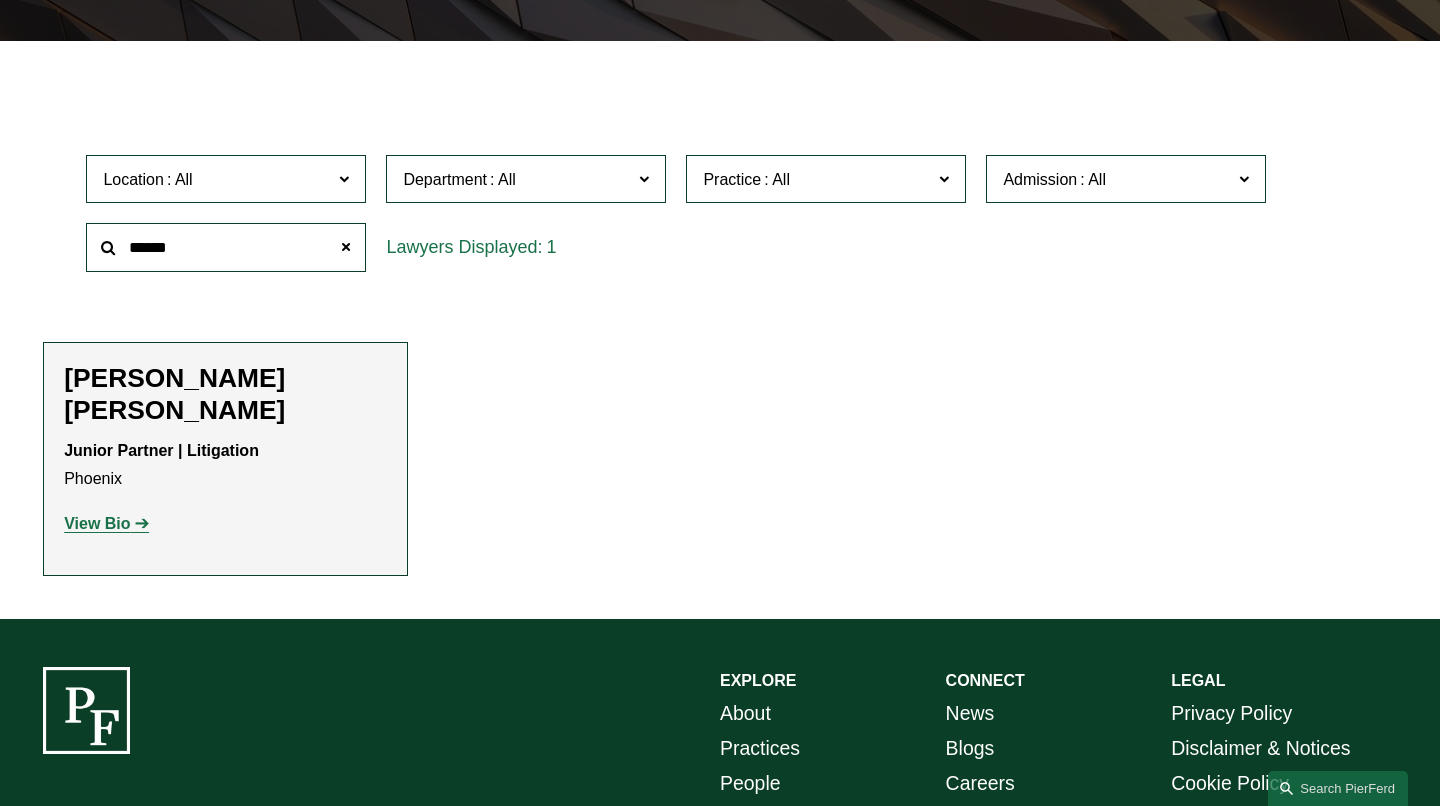 click on "View Bio" 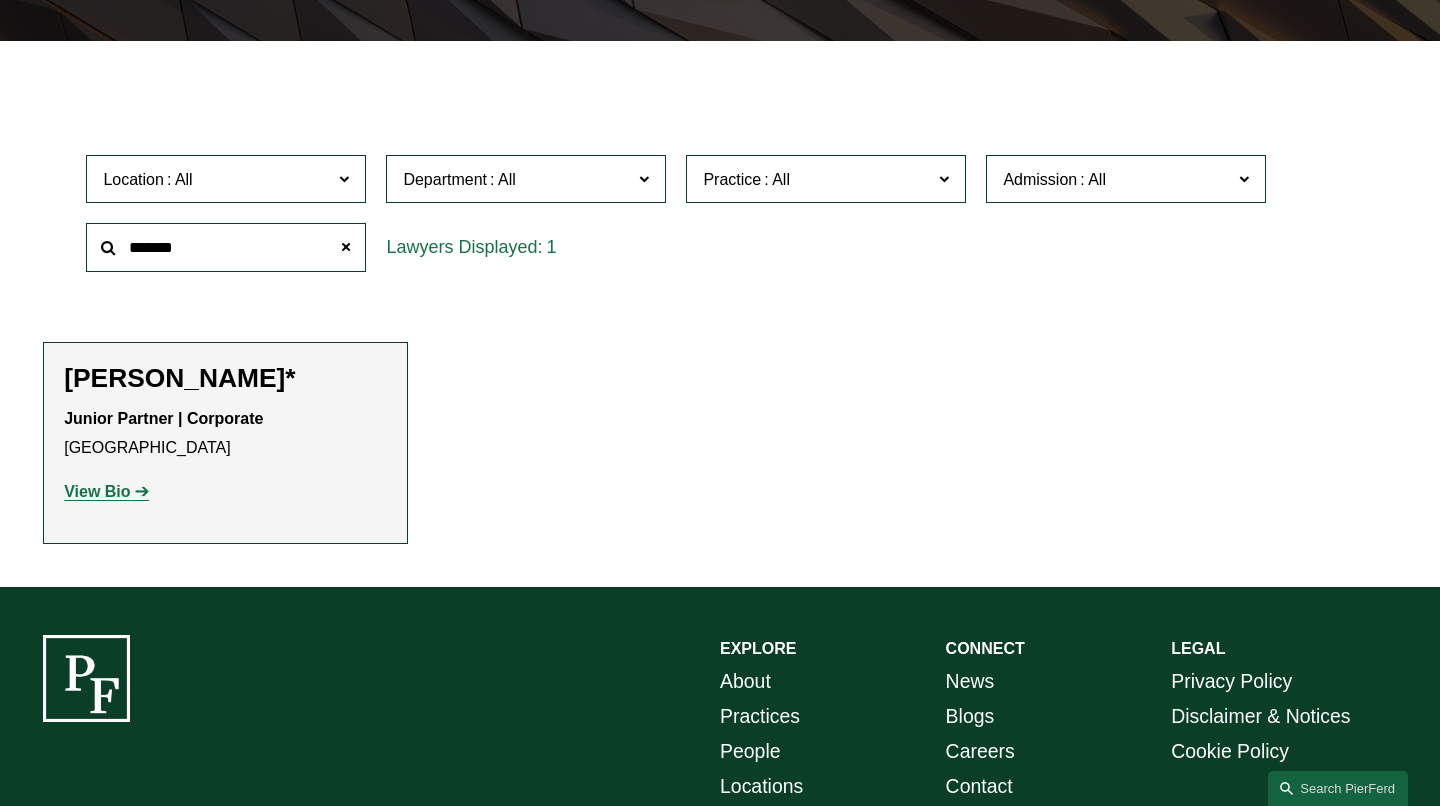 type on "******" 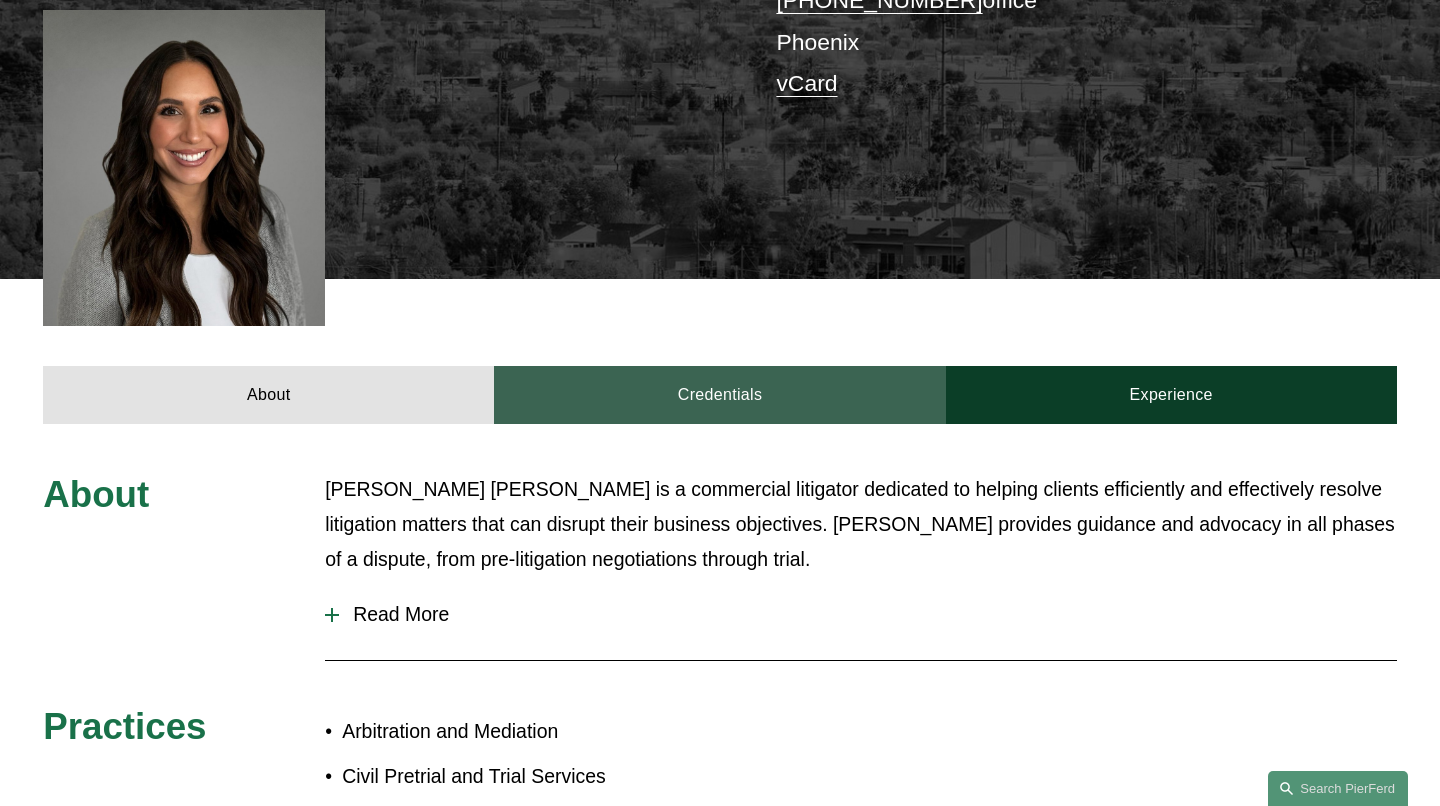 scroll, scrollTop: 578, scrollLeft: 0, axis: vertical 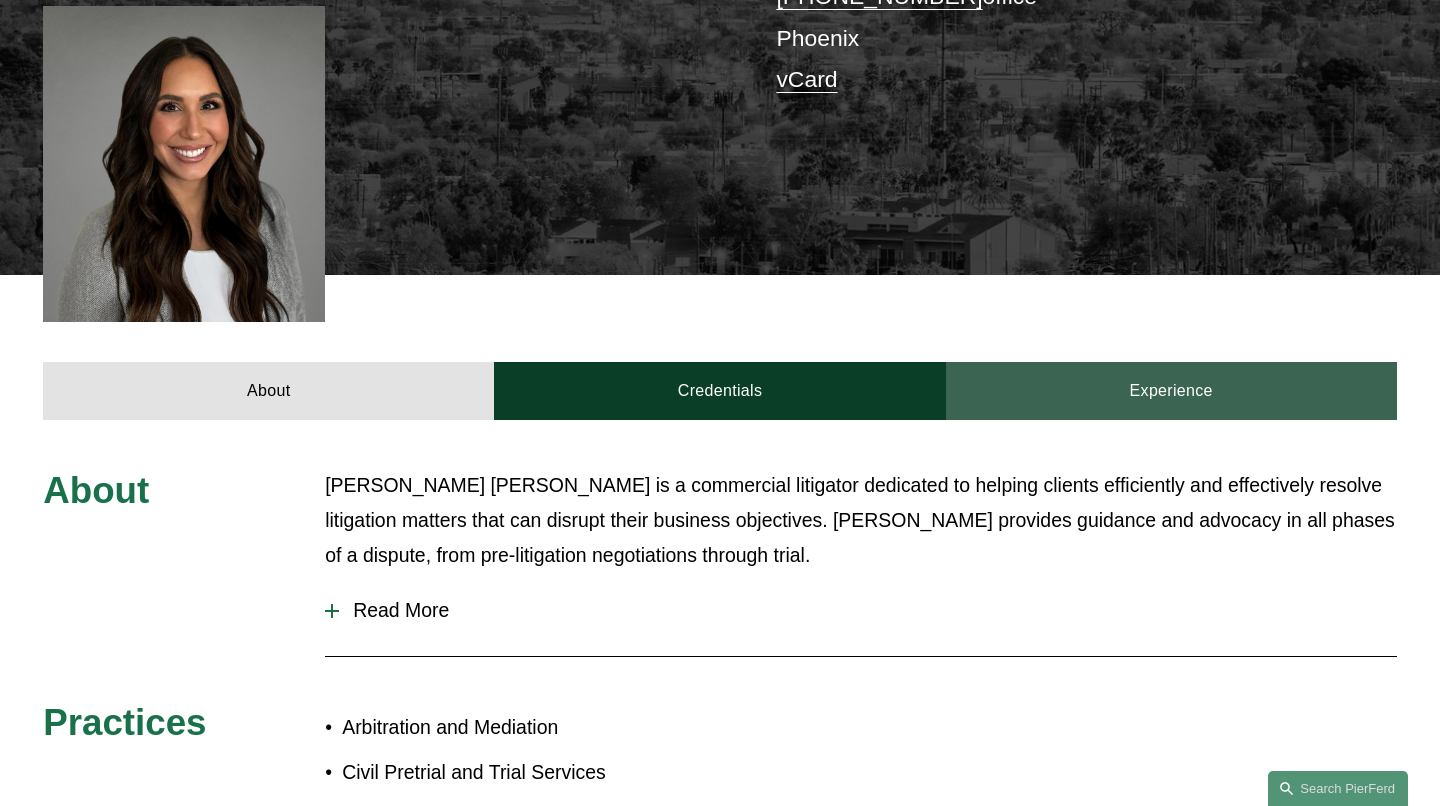 click on "Experience" at bounding box center [1171, 391] 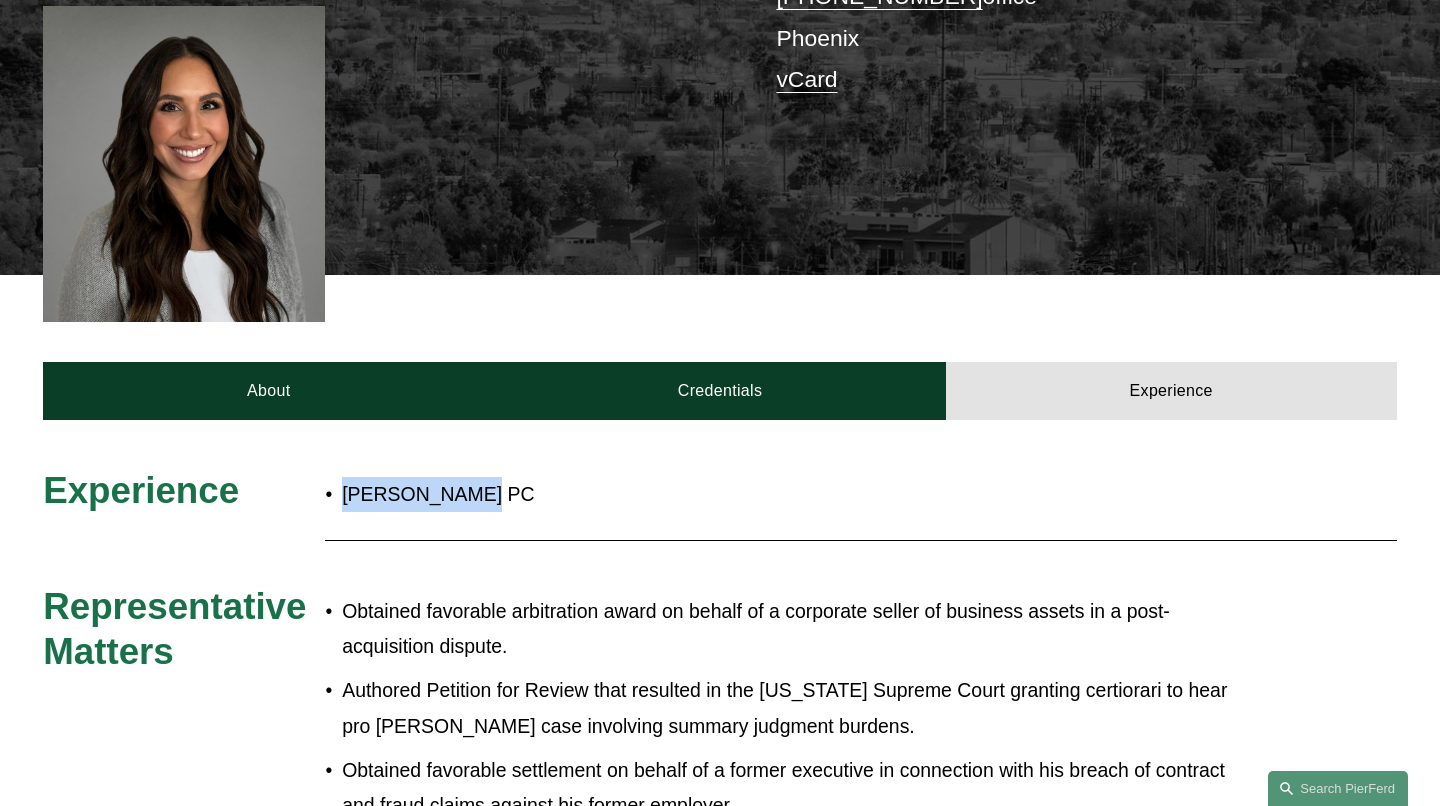 drag, startPoint x: 465, startPoint y: 413, endPoint x: 346, endPoint y: 409, distance: 119.06721 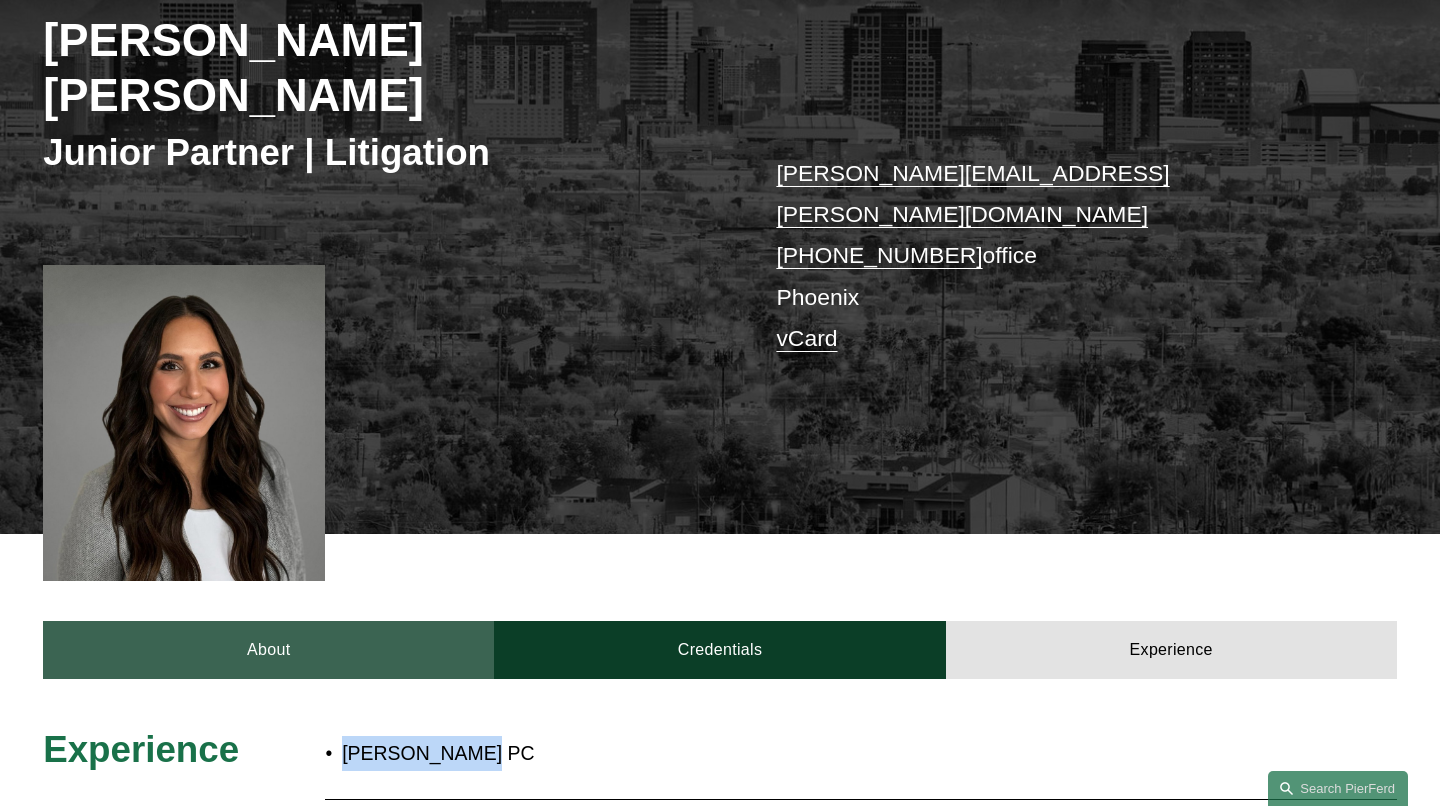 scroll, scrollTop: 87, scrollLeft: 0, axis: vertical 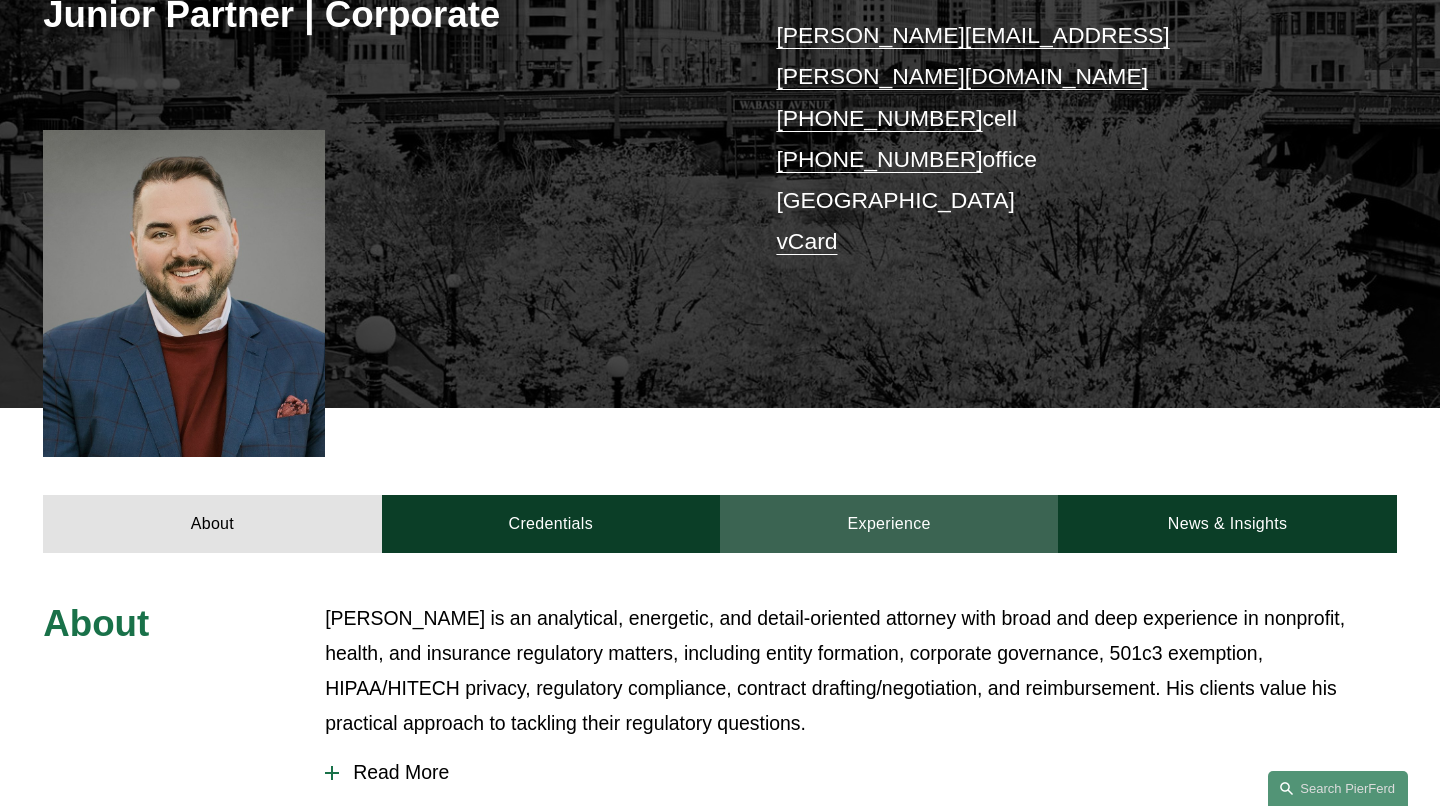 click on "Experience" at bounding box center (889, 524) 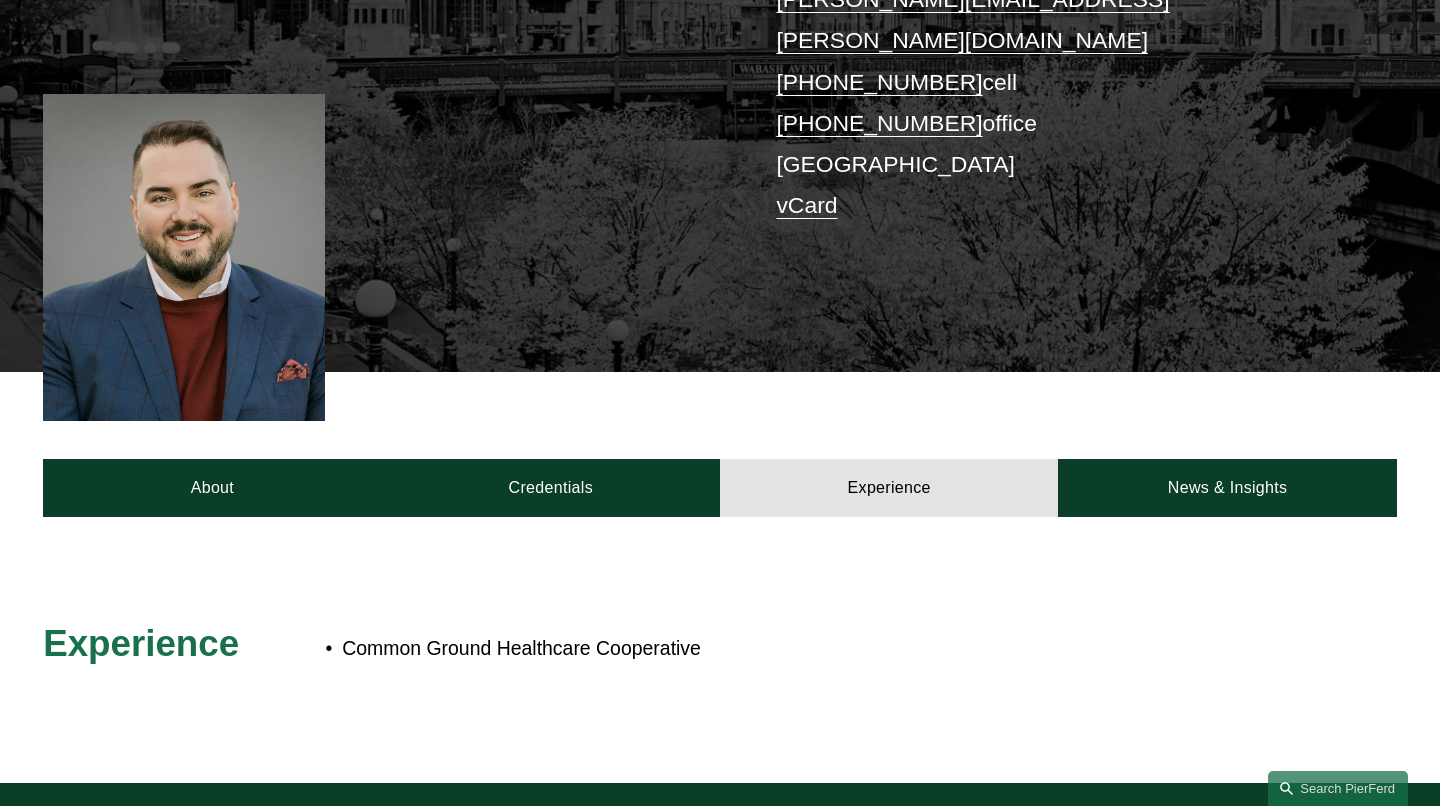 scroll, scrollTop: 460, scrollLeft: 0, axis: vertical 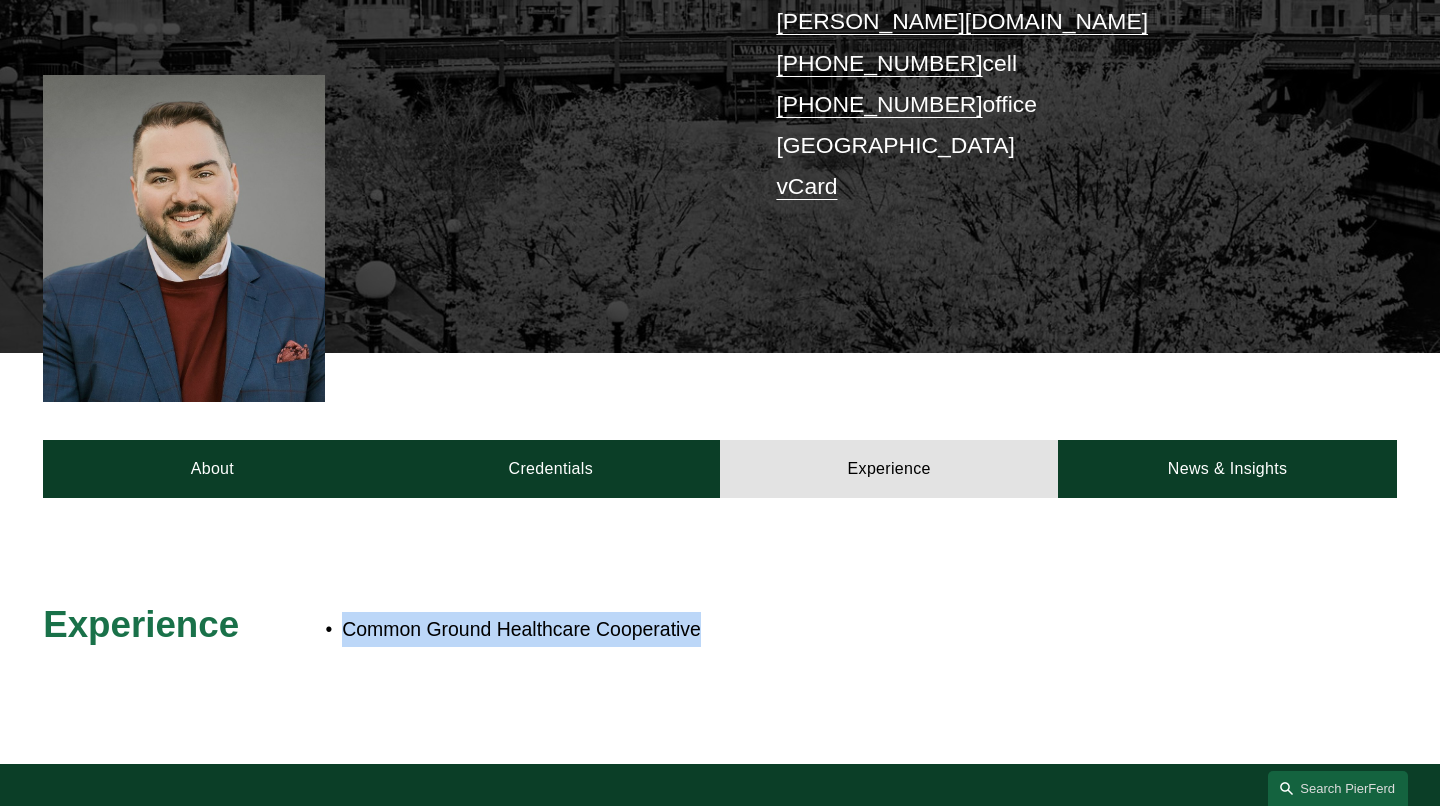 drag, startPoint x: 716, startPoint y: 585, endPoint x: 338, endPoint y: 583, distance: 378.00528 